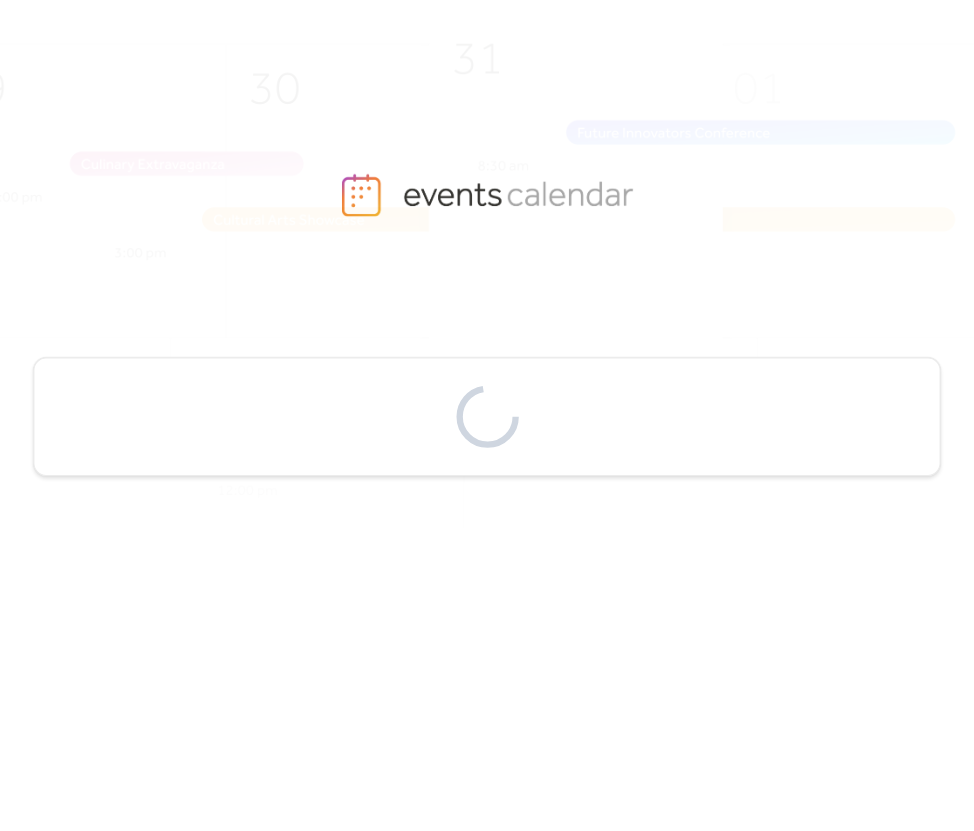 scroll, scrollTop: 0, scrollLeft: 0, axis: both 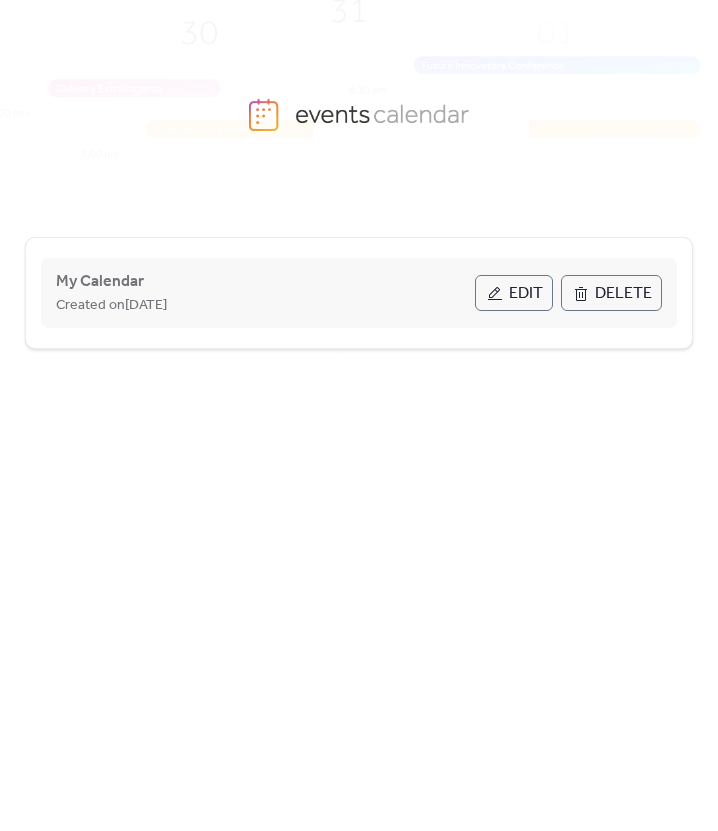 click on "Edit" at bounding box center (526, 294) 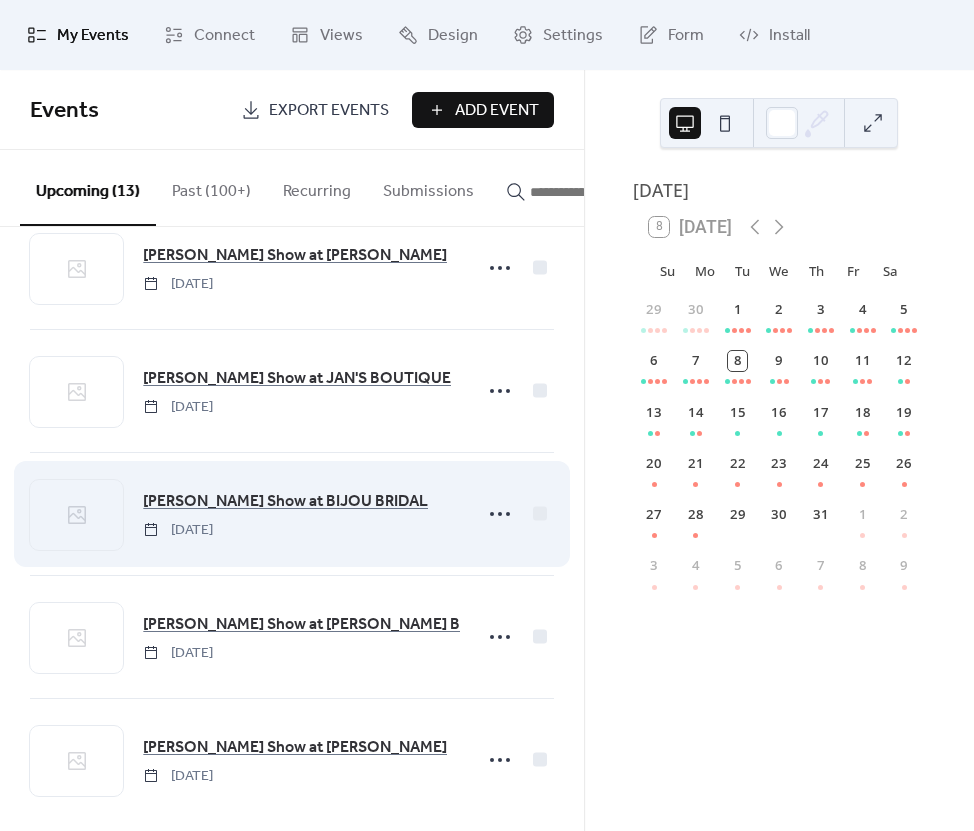 scroll, scrollTop: 1060, scrollLeft: 0, axis: vertical 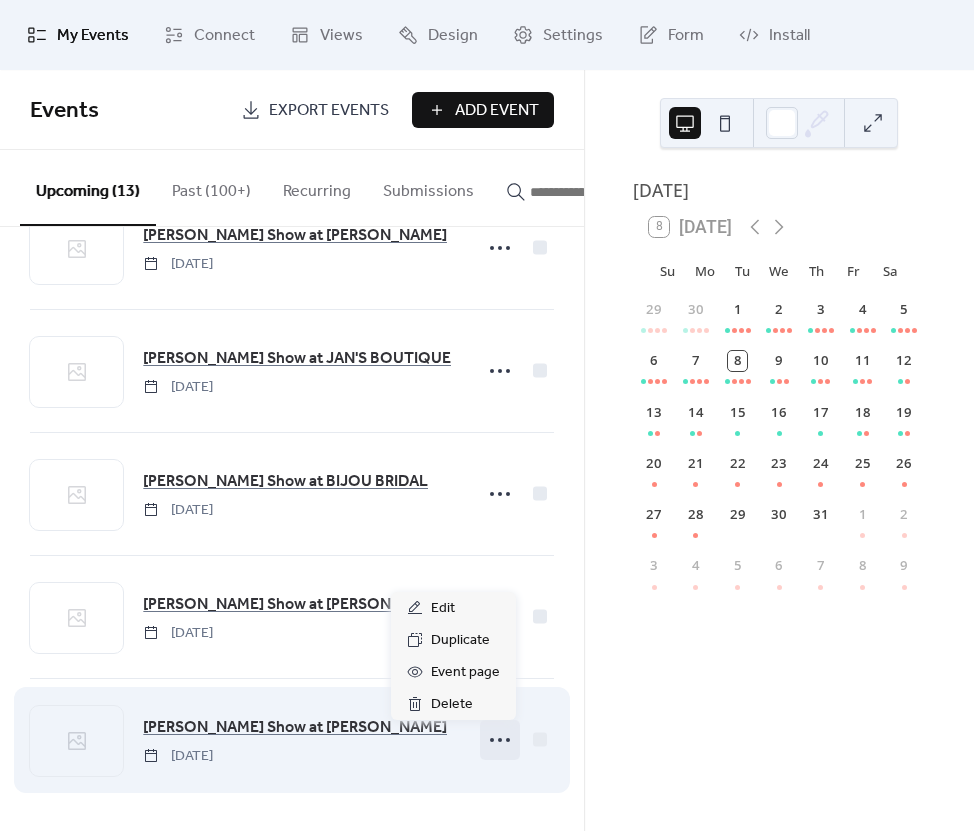 click 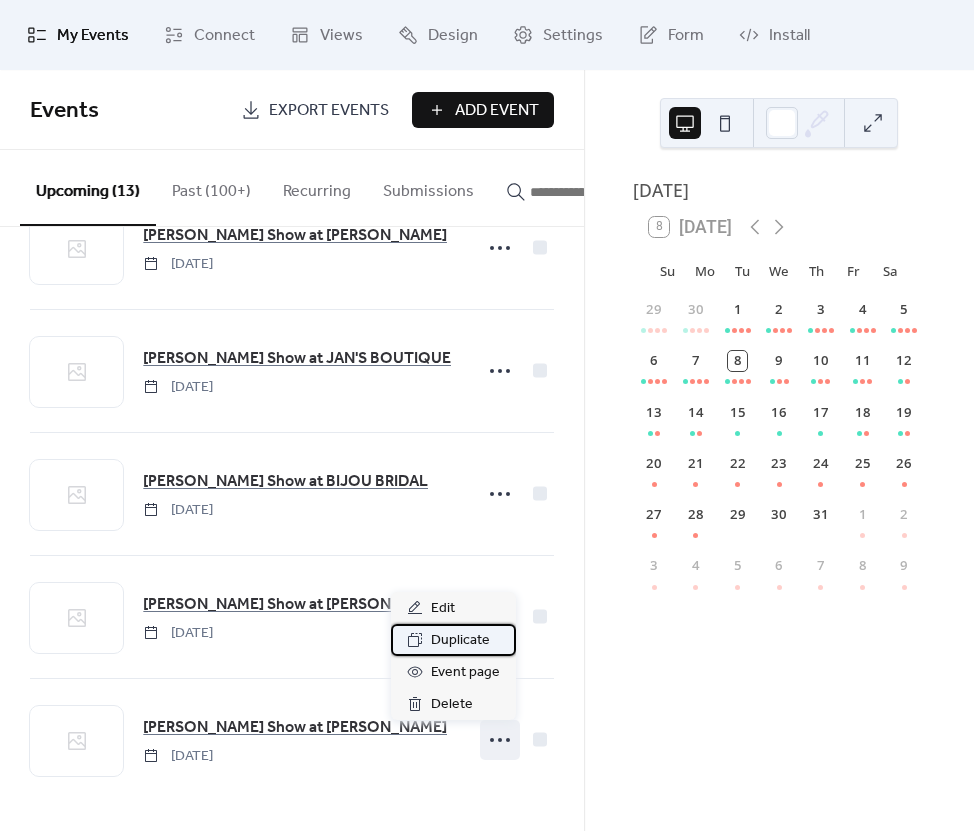 click on "Duplicate" at bounding box center [460, 641] 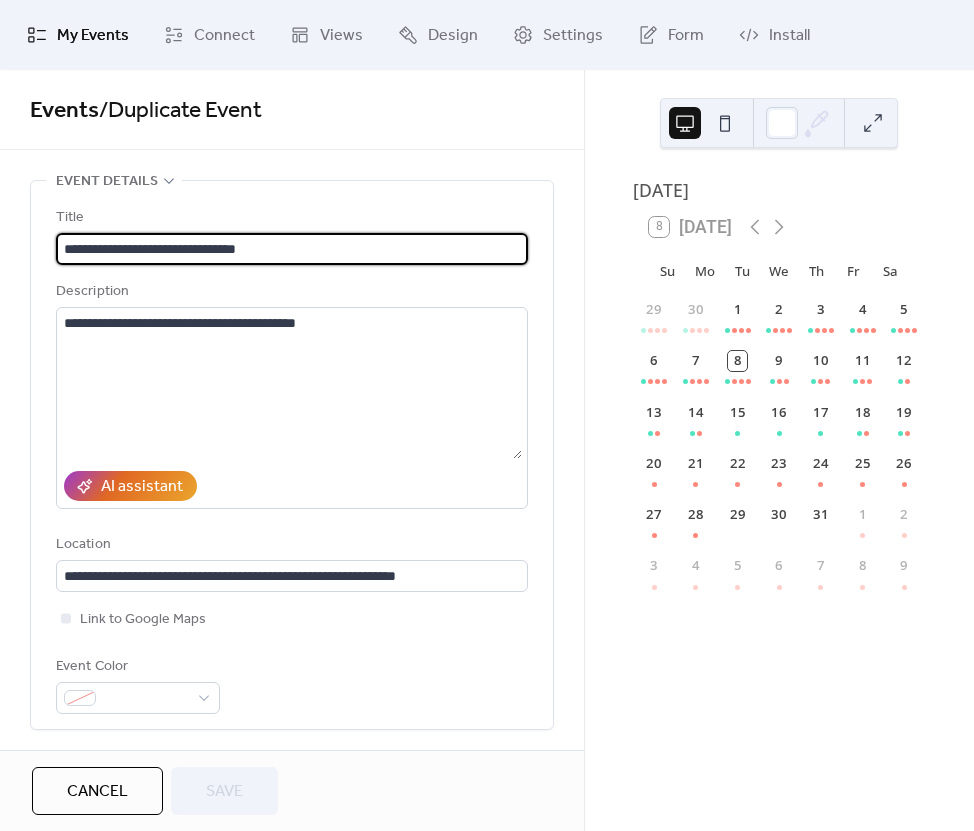 scroll, scrollTop: 0, scrollLeft: 0, axis: both 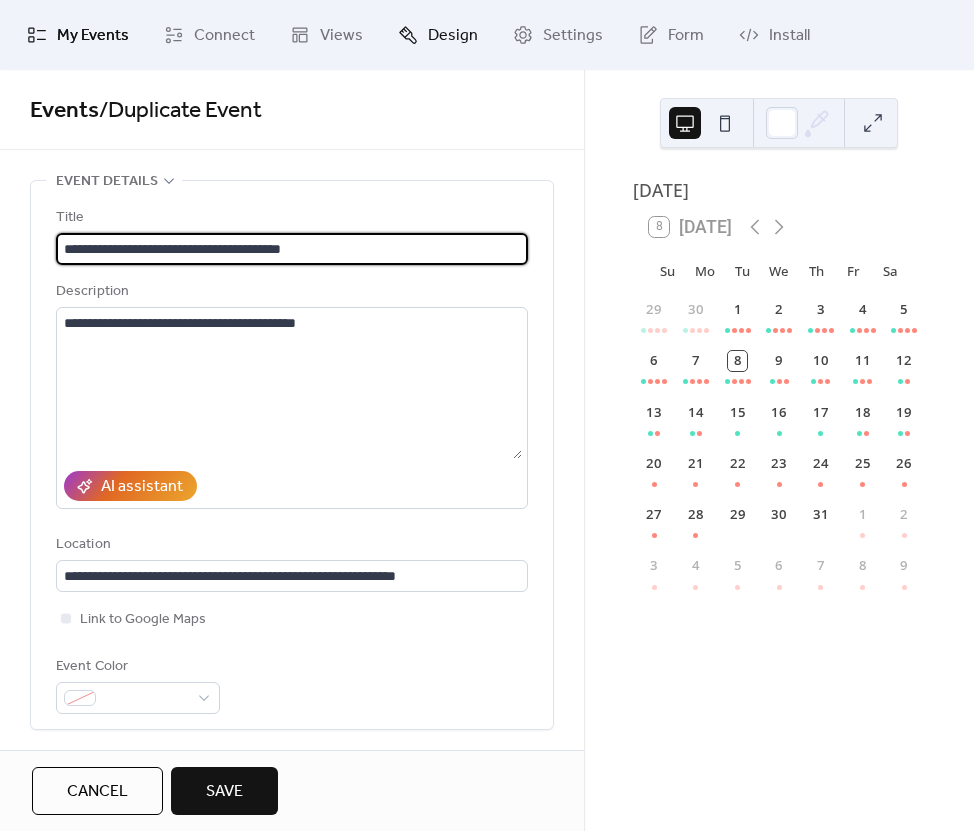 type on "**********" 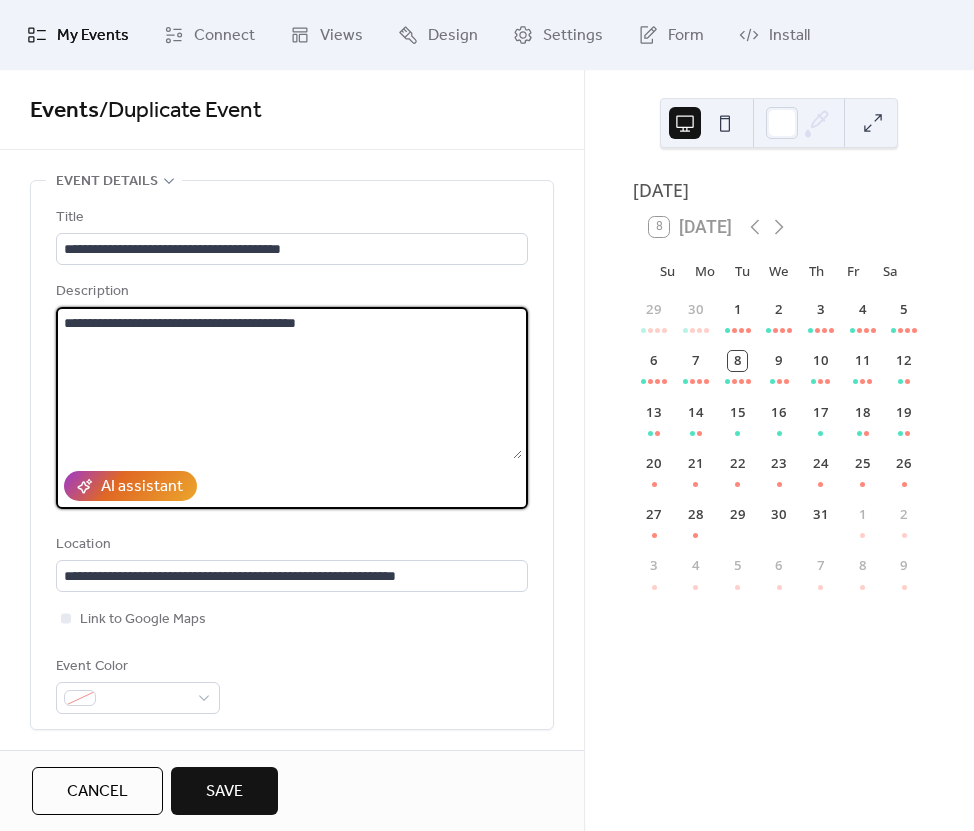 drag, startPoint x: 404, startPoint y: 311, endPoint x: 271, endPoint y: 314, distance: 133.03383 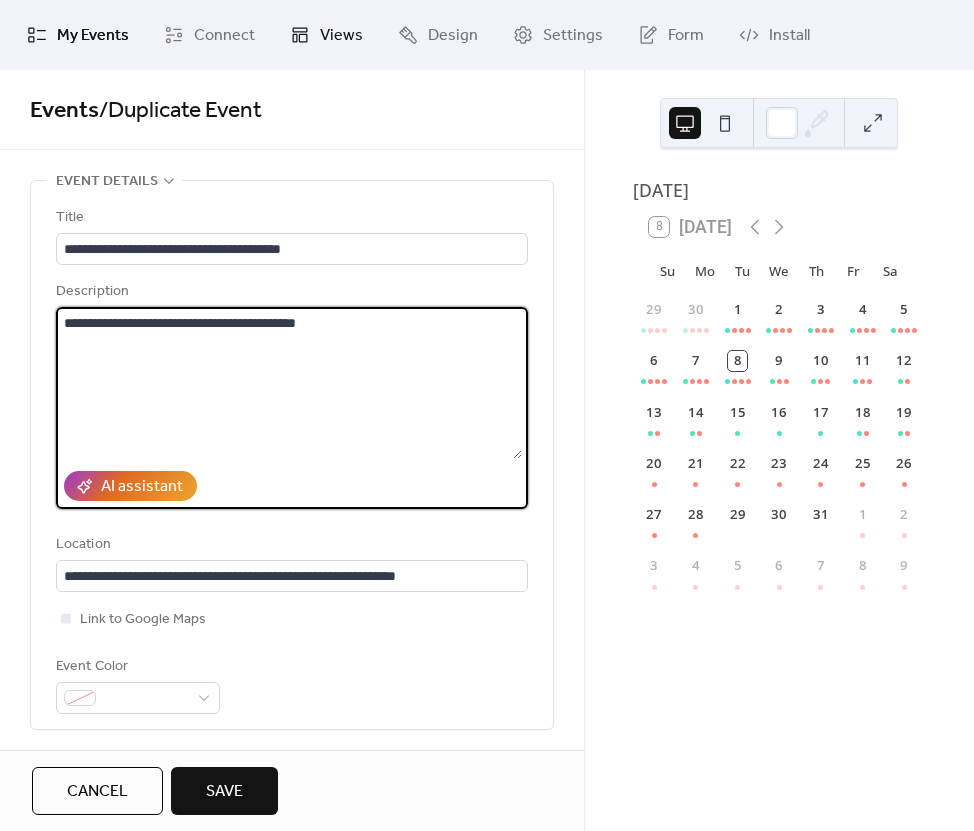 type on "**********" 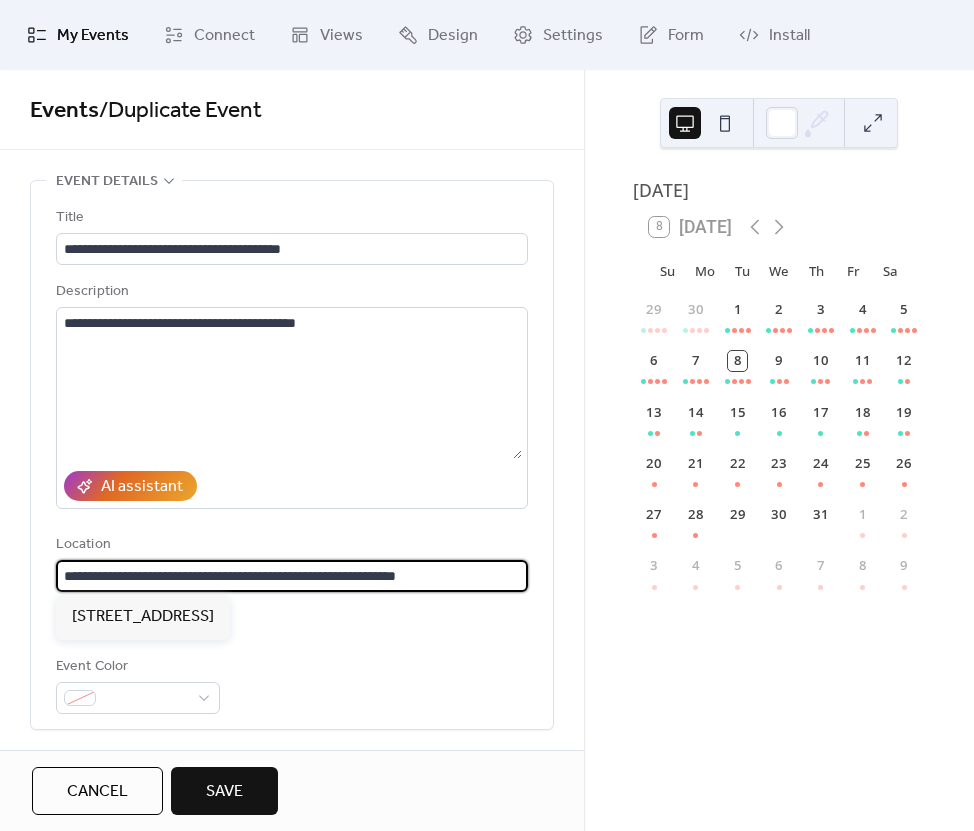 scroll, scrollTop: 0, scrollLeft: 0, axis: both 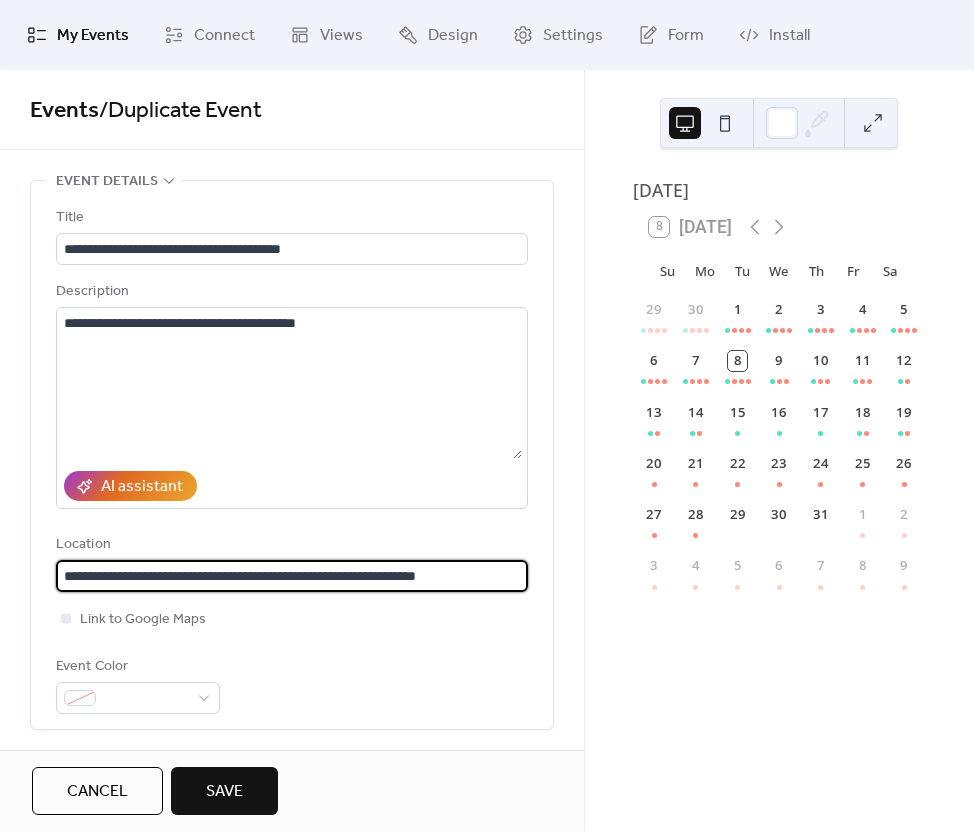 click on "**********" at bounding box center (289, 576) 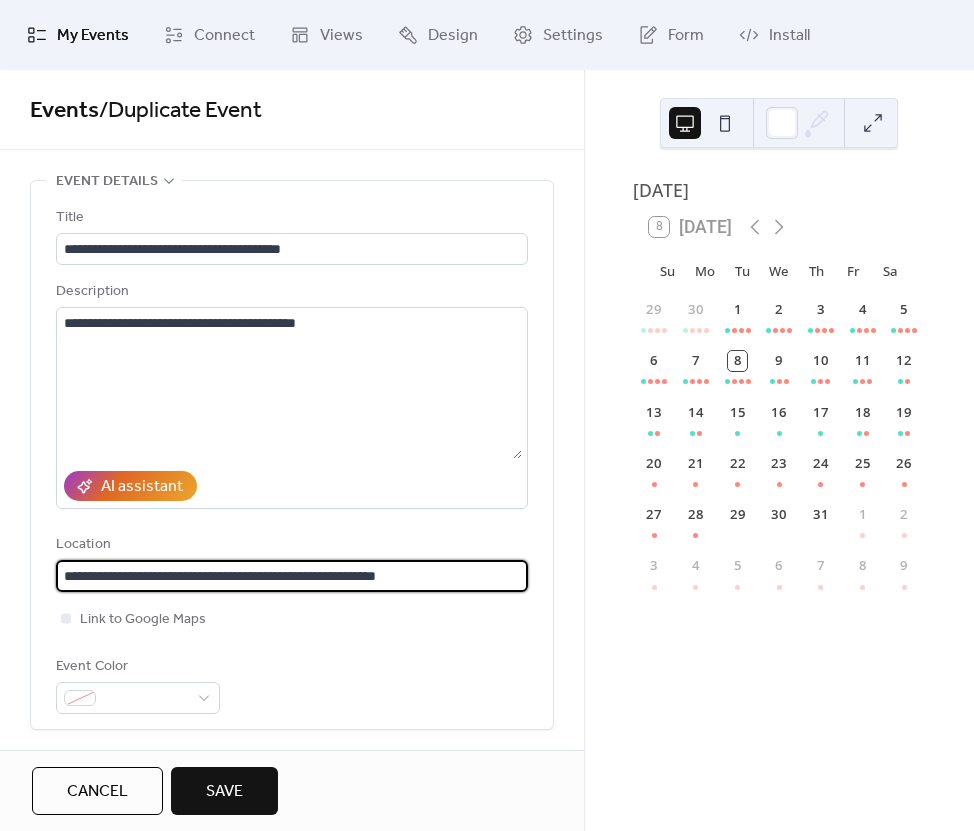 type on "**********" 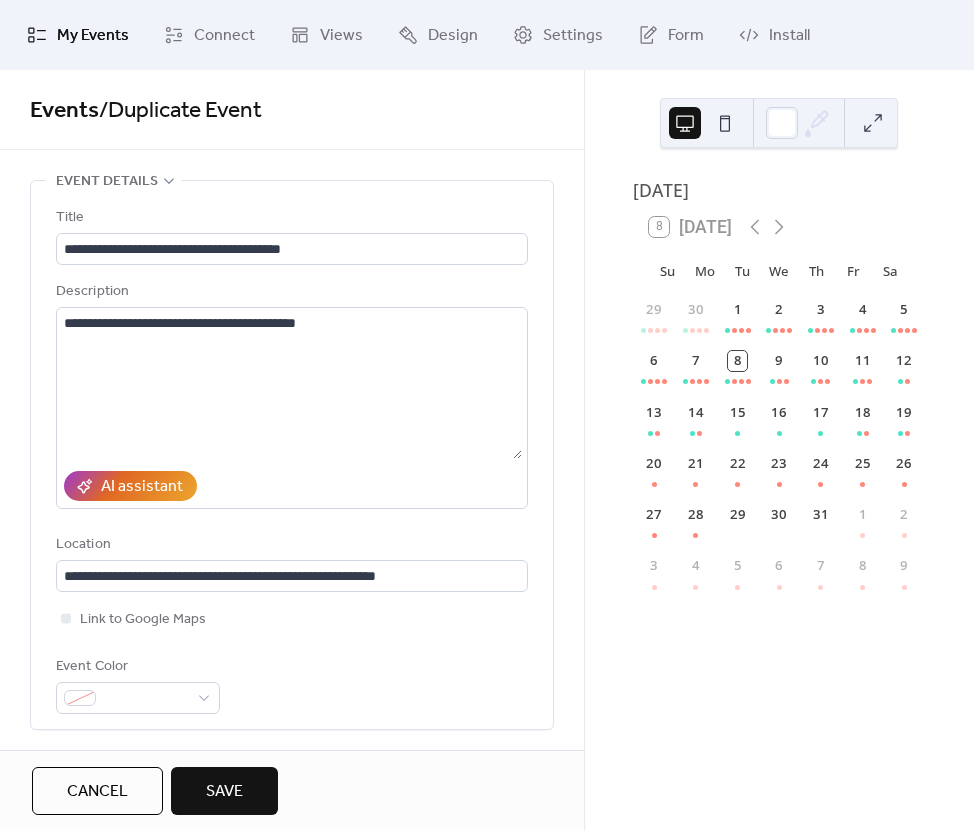 click on "Event Color" at bounding box center [292, 684] 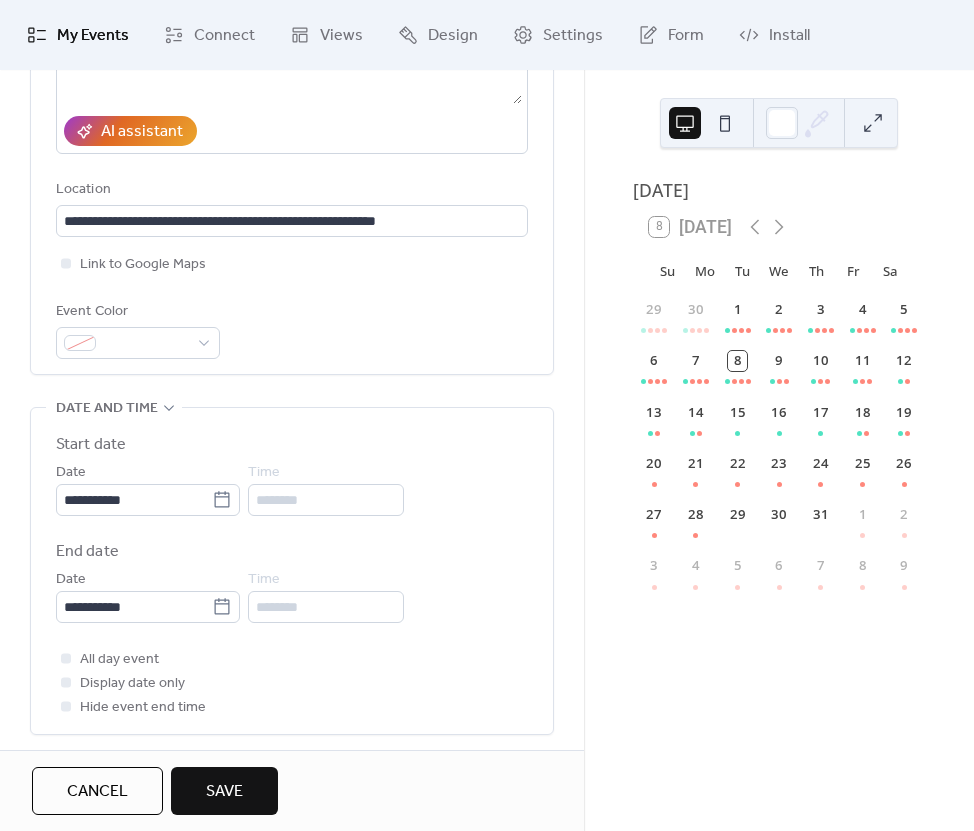 scroll, scrollTop: 400, scrollLeft: 0, axis: vertical 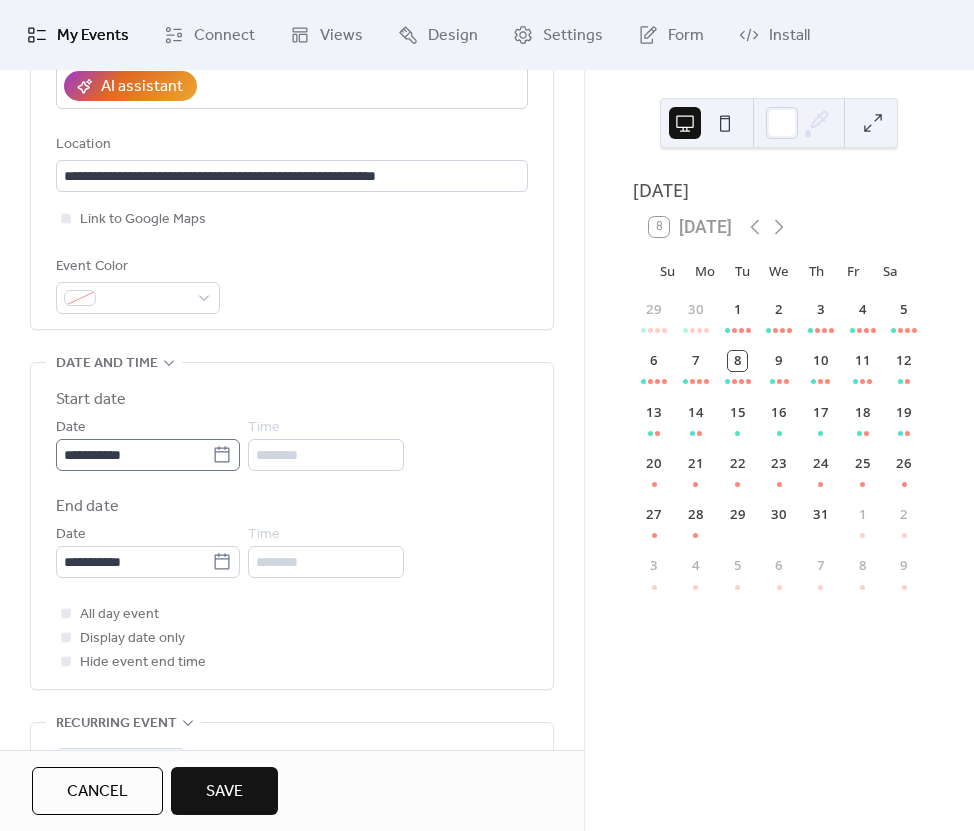 click 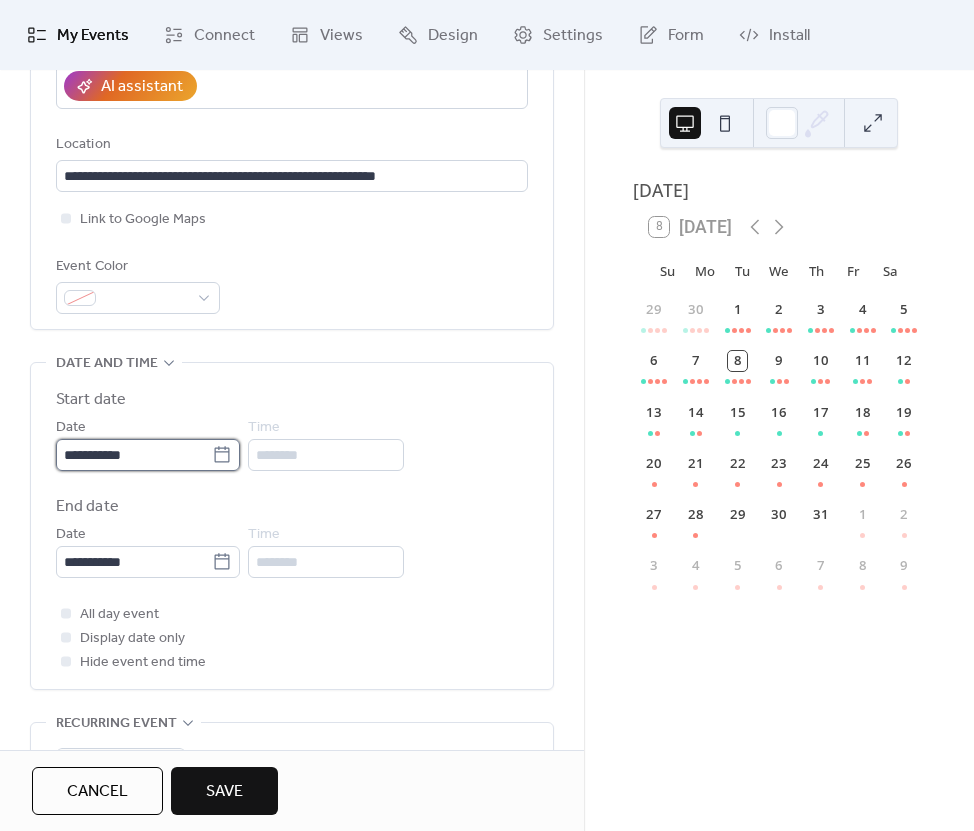 click on "**********" at bounding box center (134, 455) 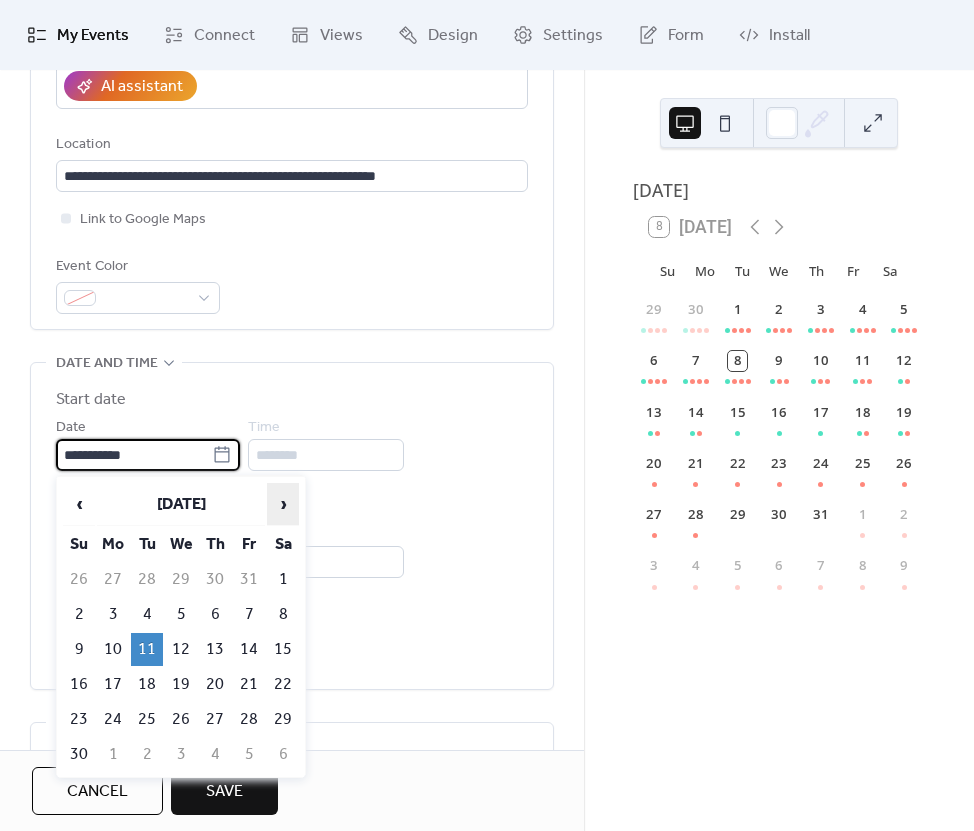 click on "›" at bounding box center (283, 504) 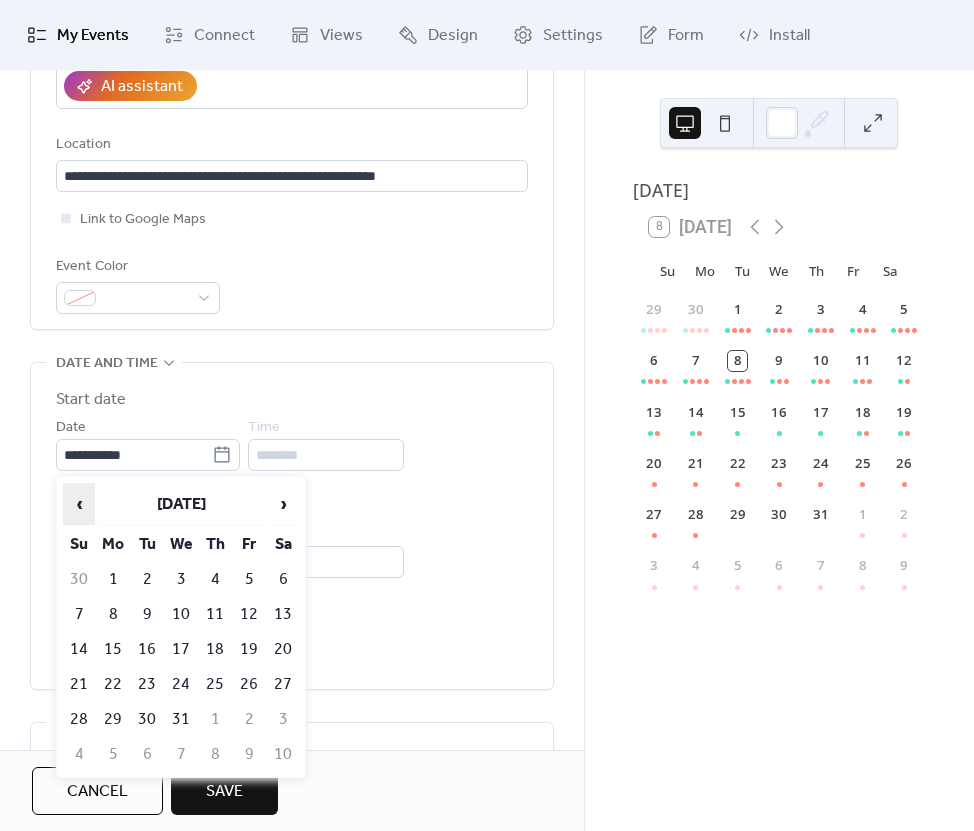 click on "‹" at bounding box center [79, 504] 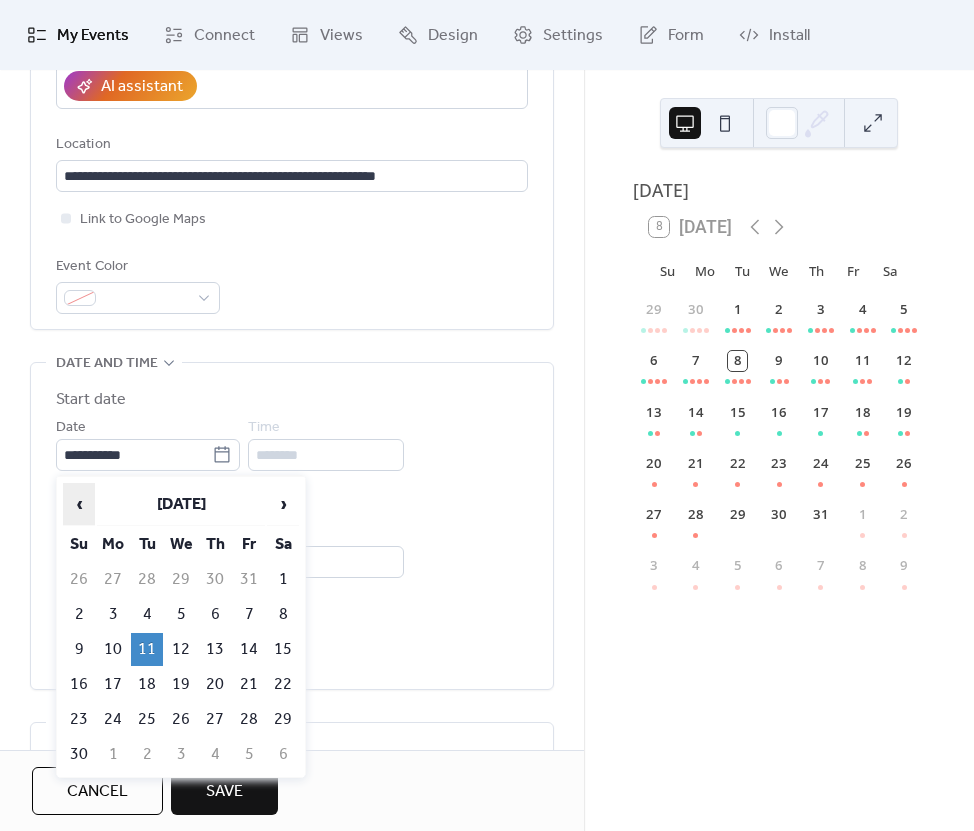click on "‹" at bounding box center (79, 504) 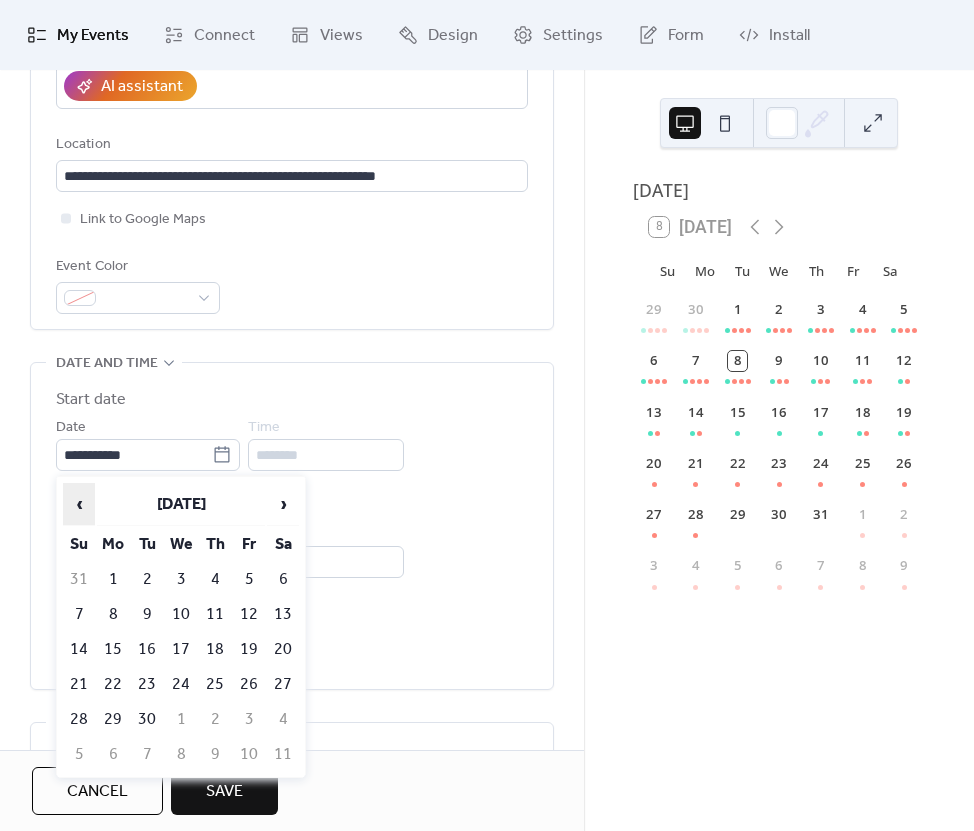 click on "‹" at bounding box center [79, 504] 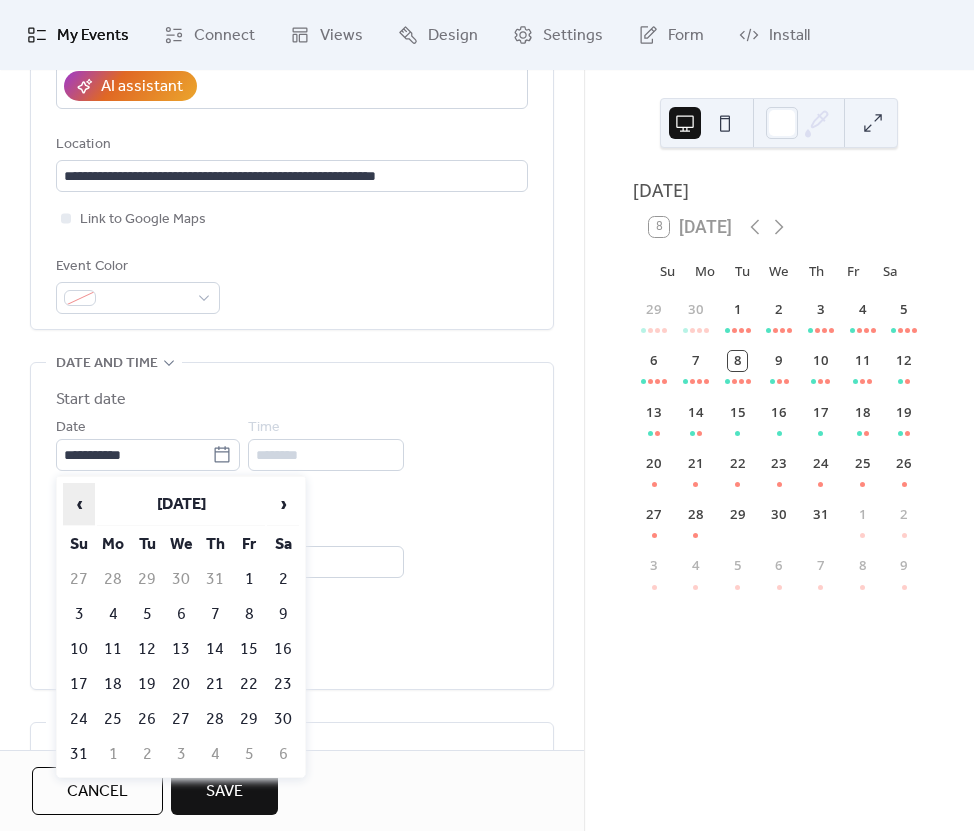 click on "‹" at bounding box center [79, 504] 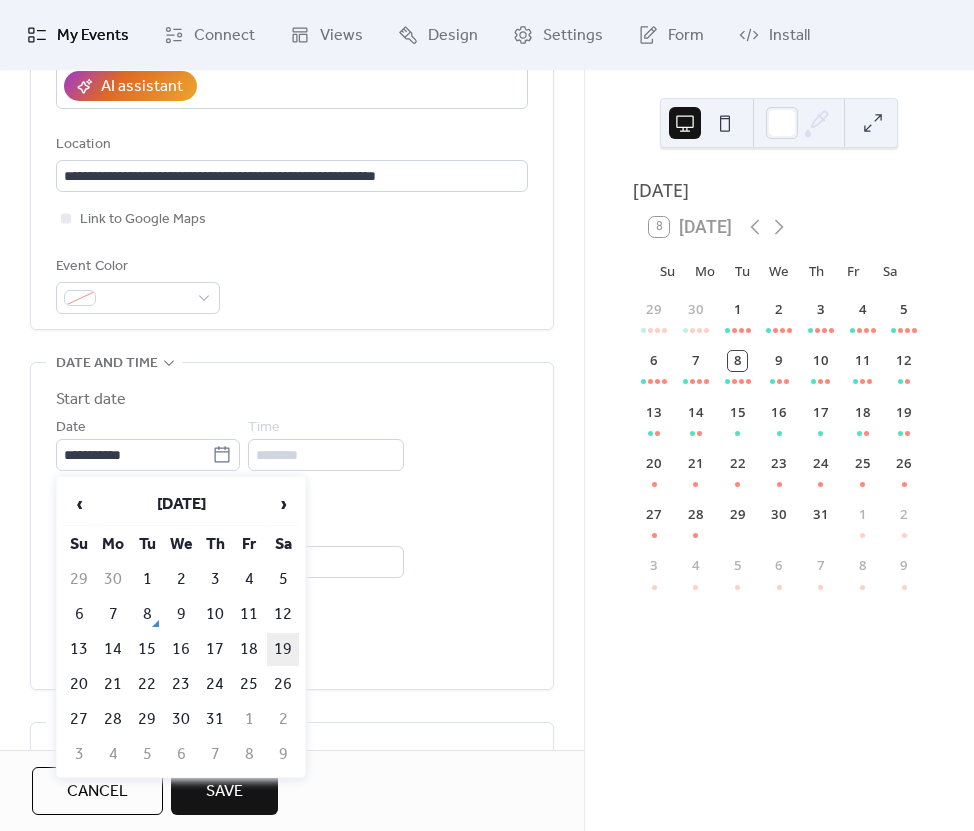 click on "19" at bounding box center [283, 649] 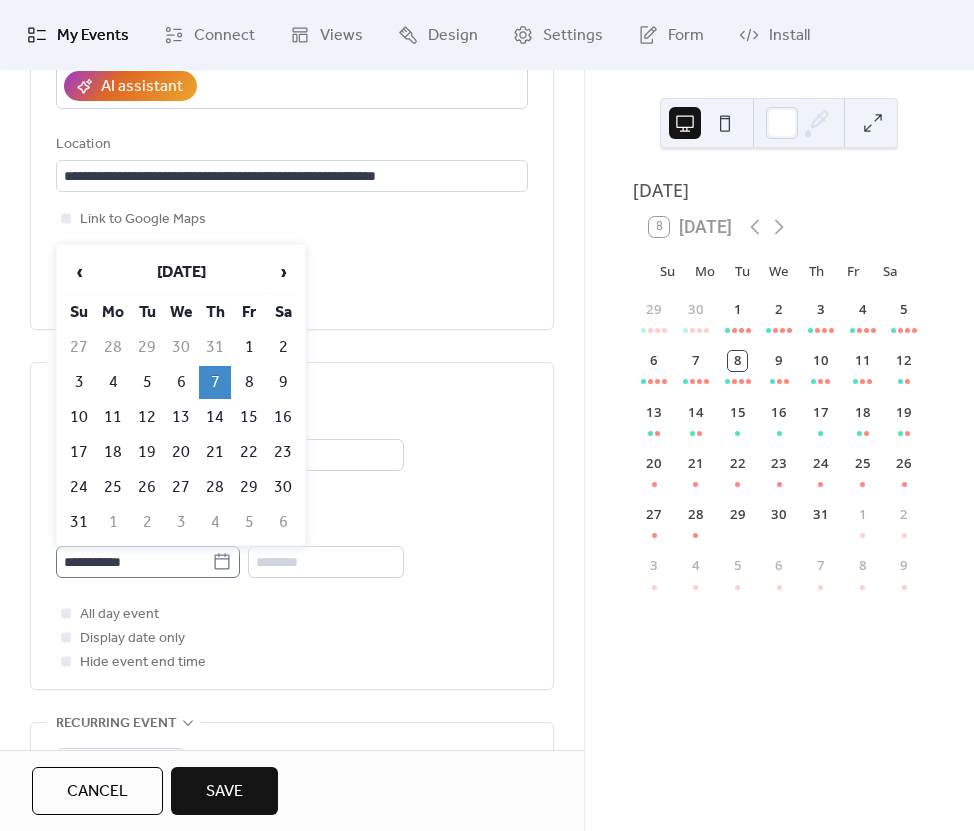 click 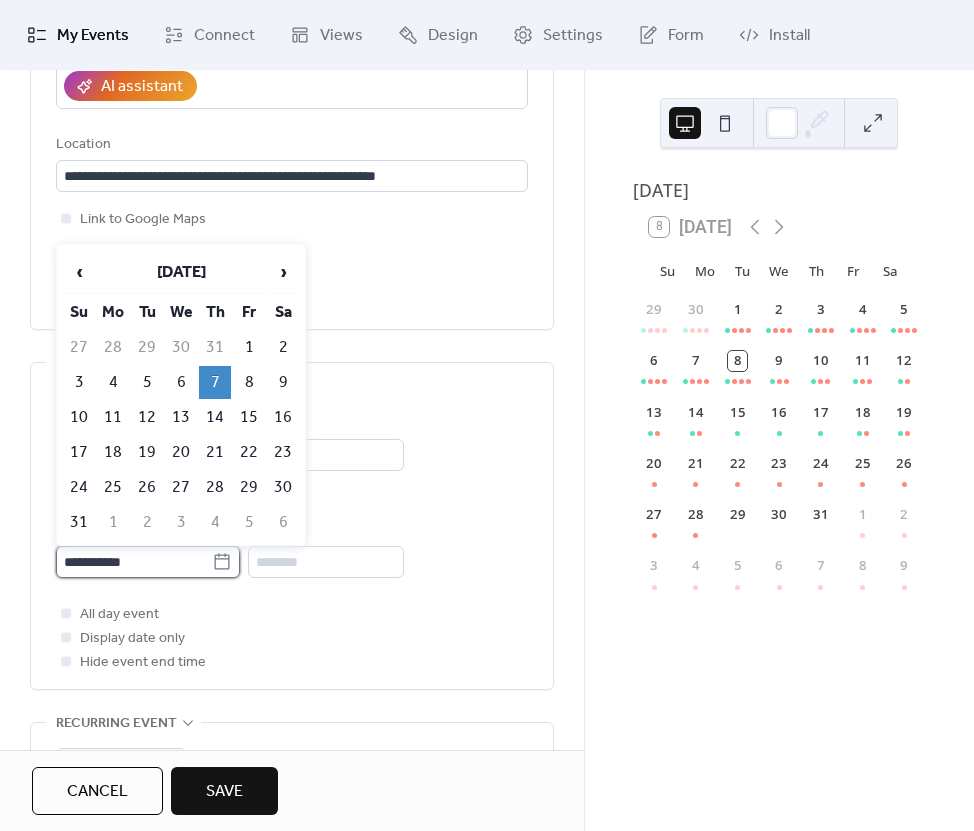 click on "**********" at bounding box center [134, 562] 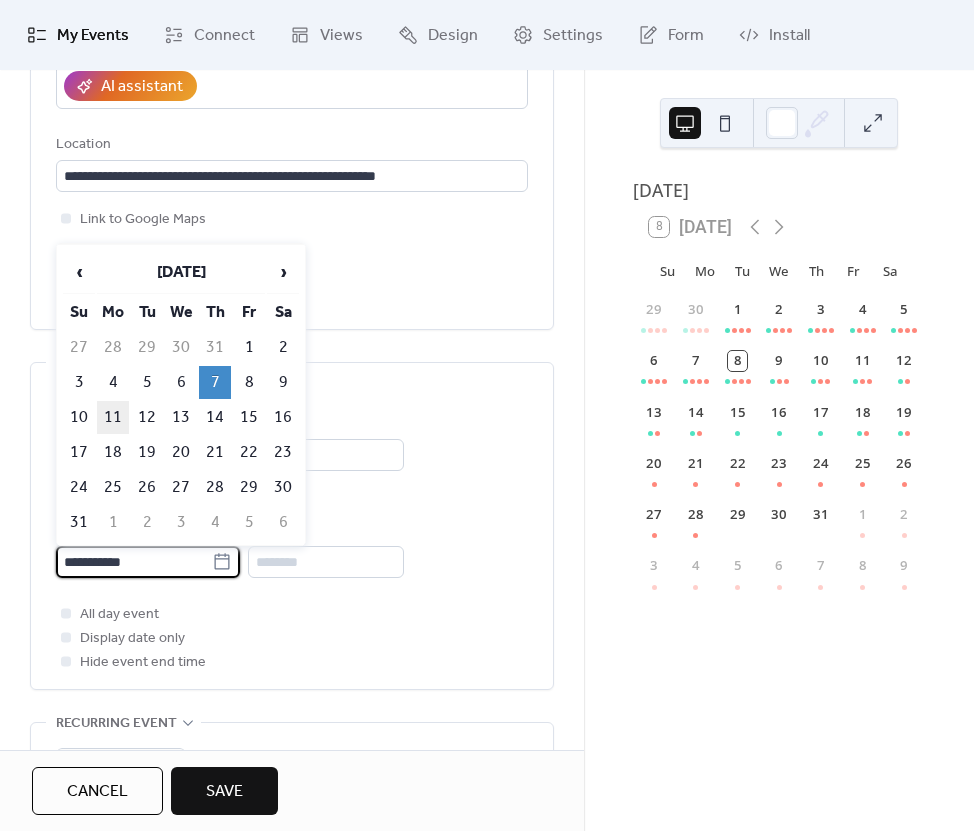 click on "11" at bounding box center (113, 417) 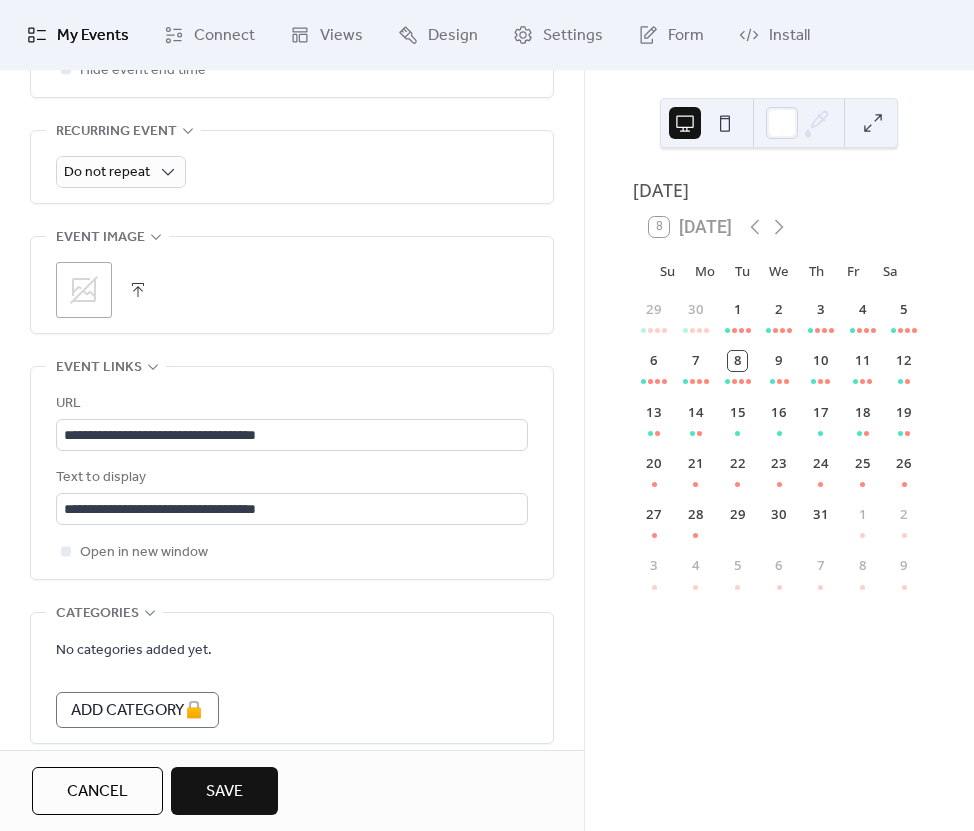scroll, scrollTop: 1000, scrollLeft: 0, axis: vertical 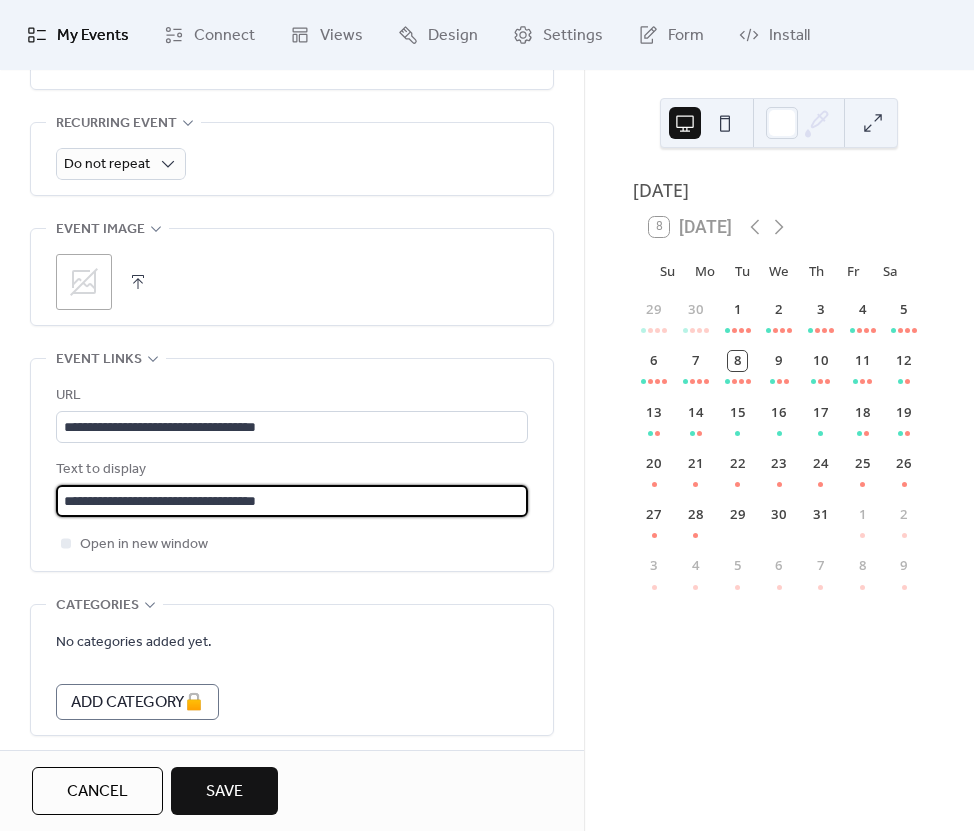 drag, startPoint x: 341, startPoint y: 495, endPoint x: -80, endPoint y: 495, distance: 421 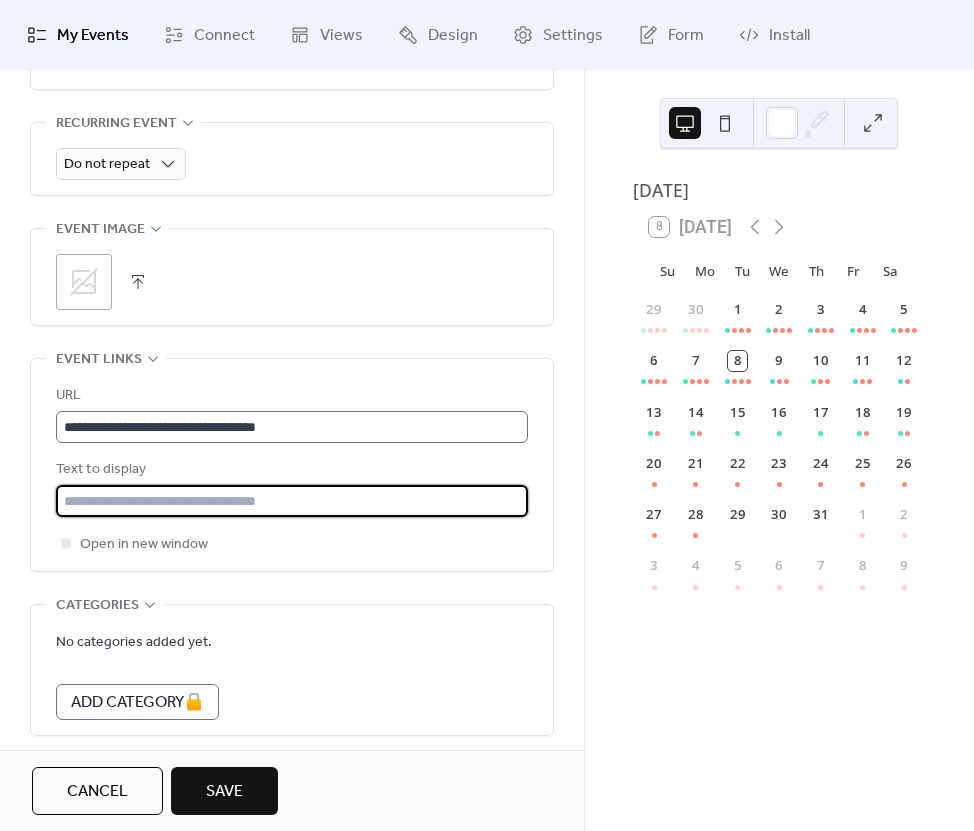 type 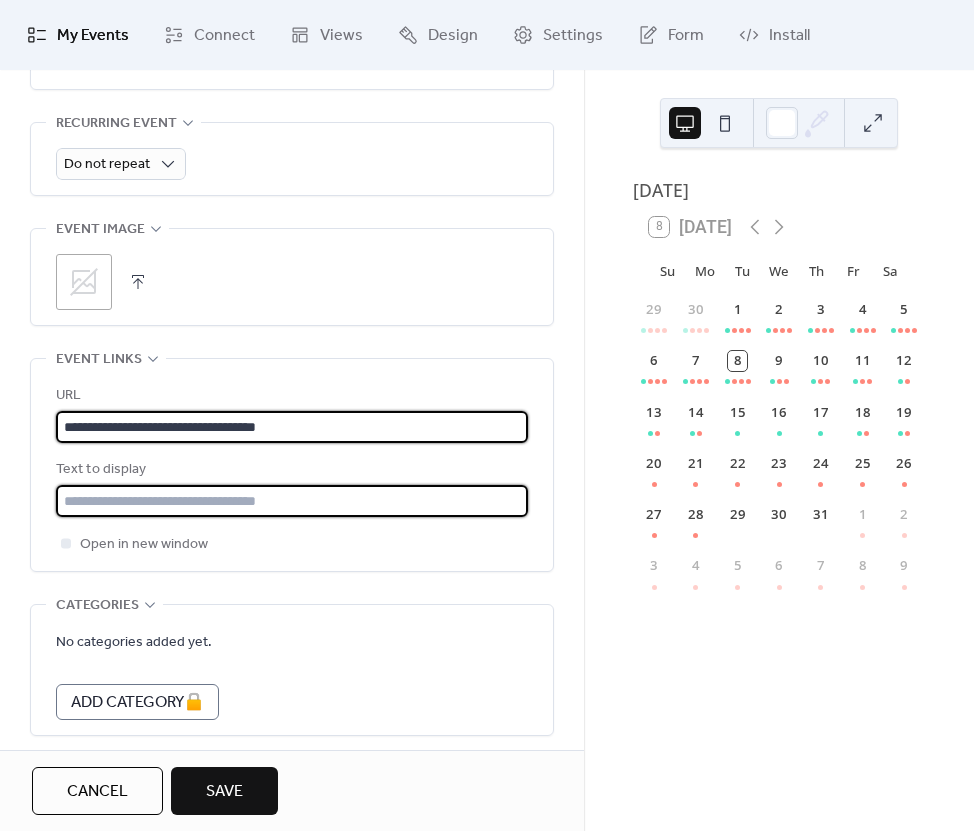 scroll, scrollTop: 1, scrollLeft: 0, axis: vertical 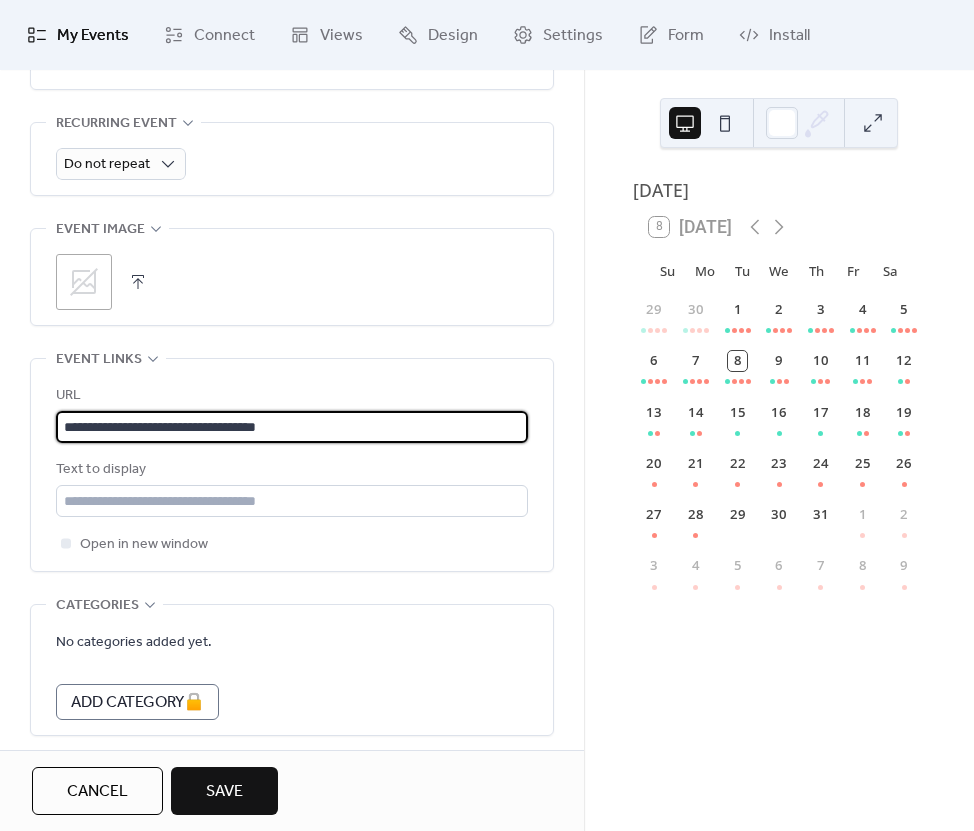 drag, startPoint x: 105, startPoint y: 441, endPoint x: -40, endPoint y: 457, distance: 145.88008 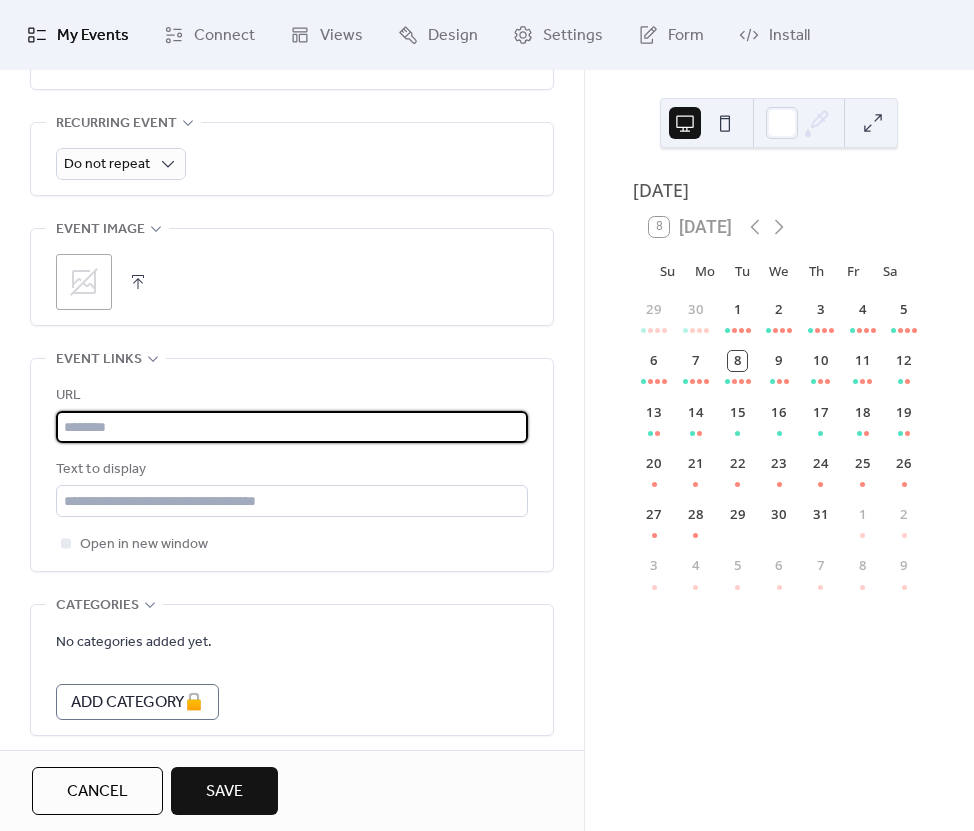 scroll, scrollTop: 0, scrollLeft: 0, axis: both 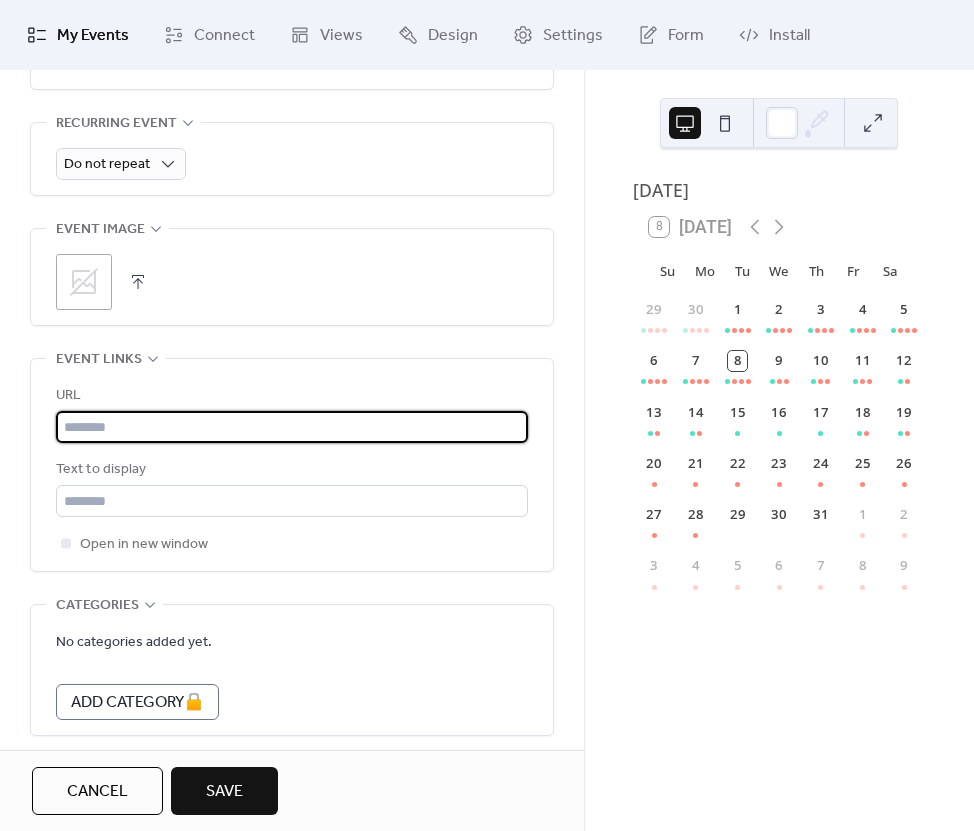 type 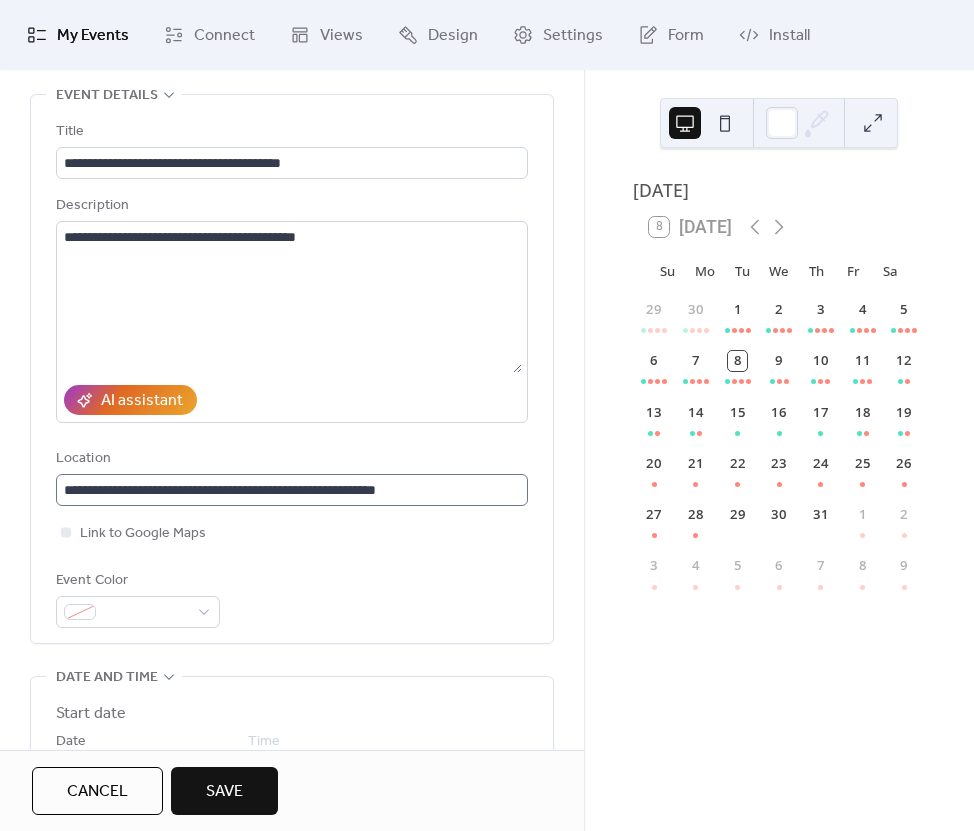 scroll, scrollTop: 0, scrollLeft: 0, axis: both 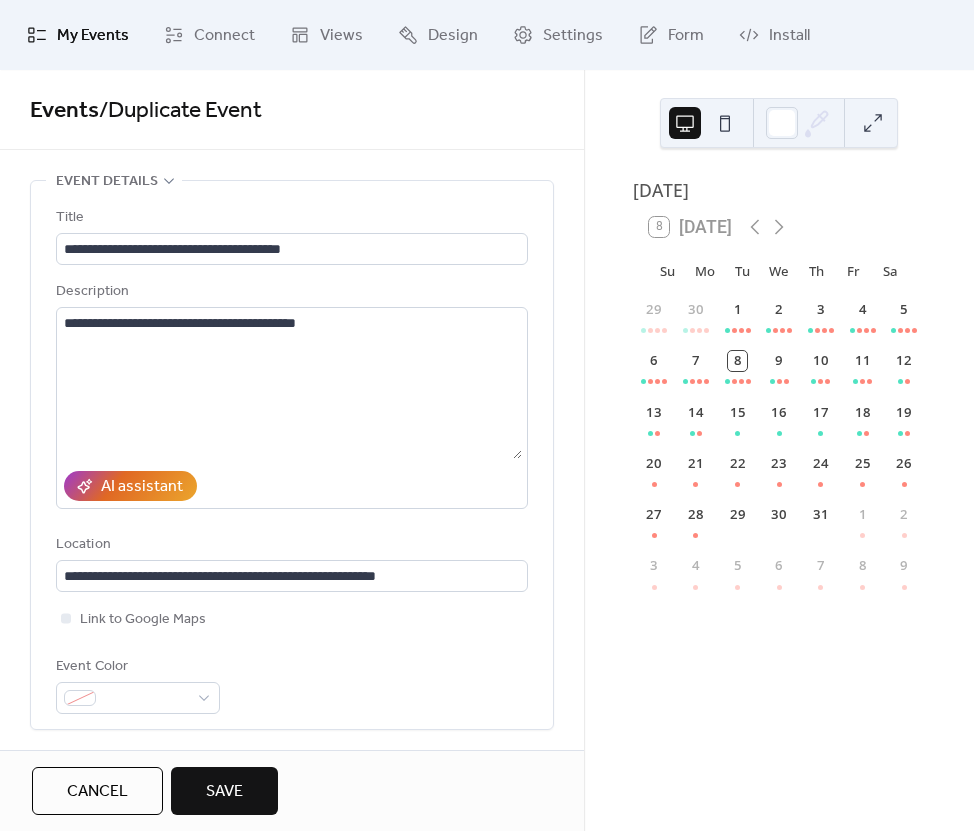 click on "Save" at bounding box center (224, 792) 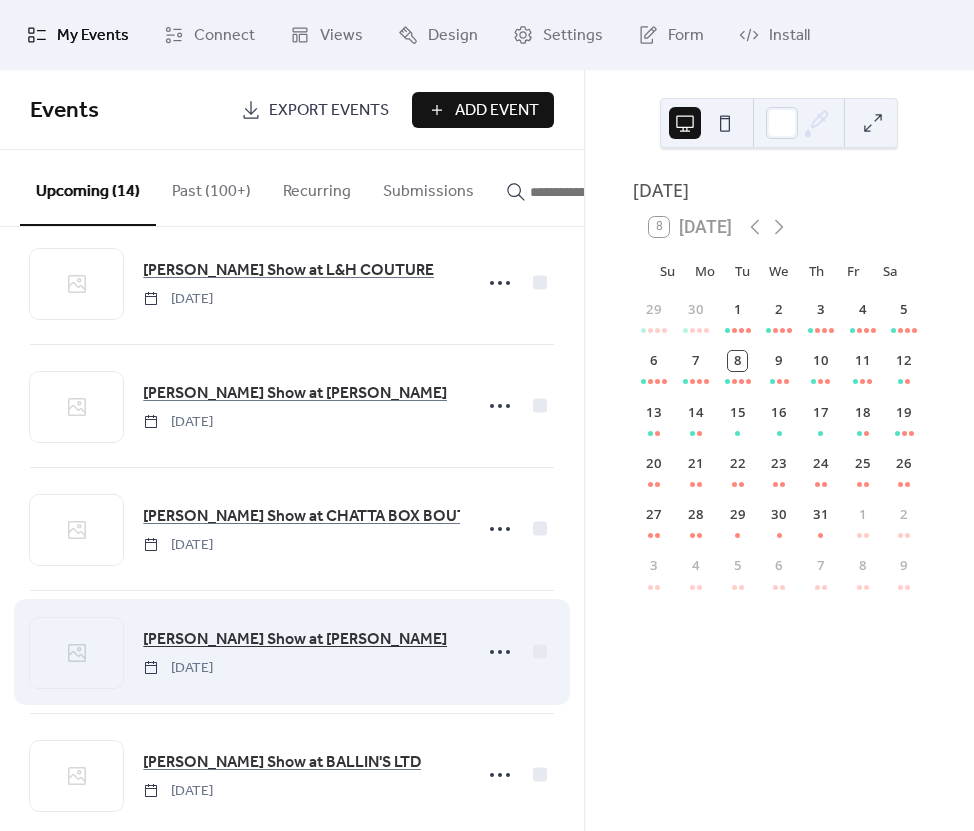 scroll, scrollTop: 383, scrollLeft: 0, axis: vertical 